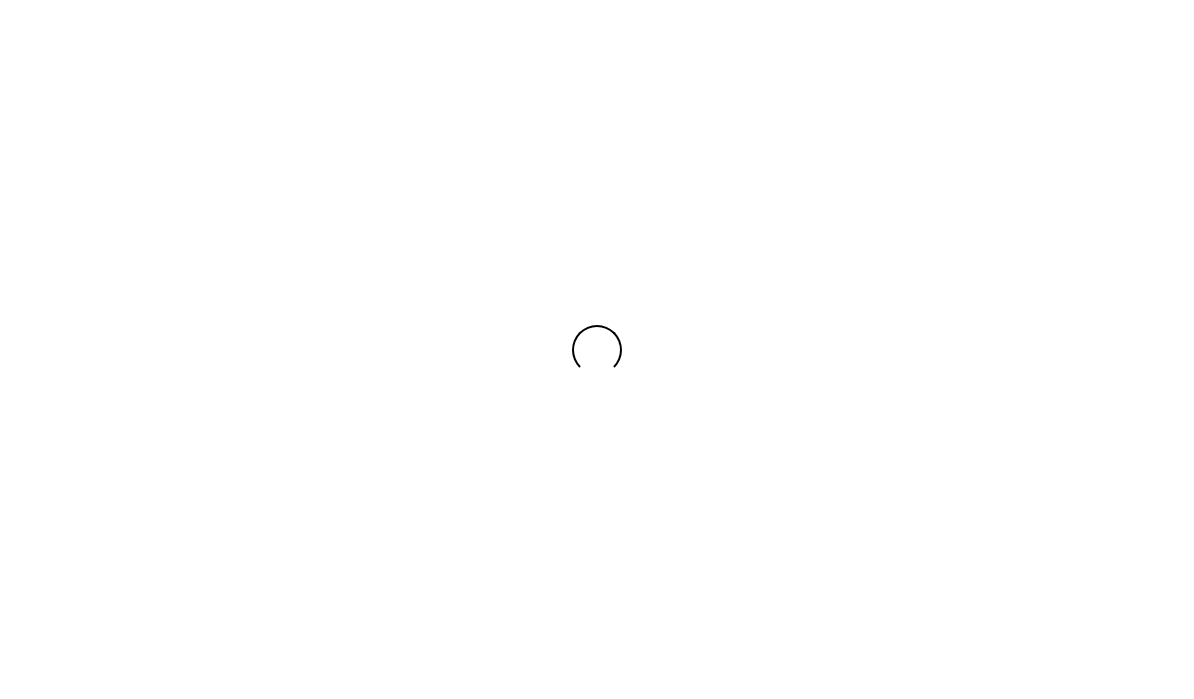 scroll, scrollTop: 0, scrollLeft: 0, axis: both 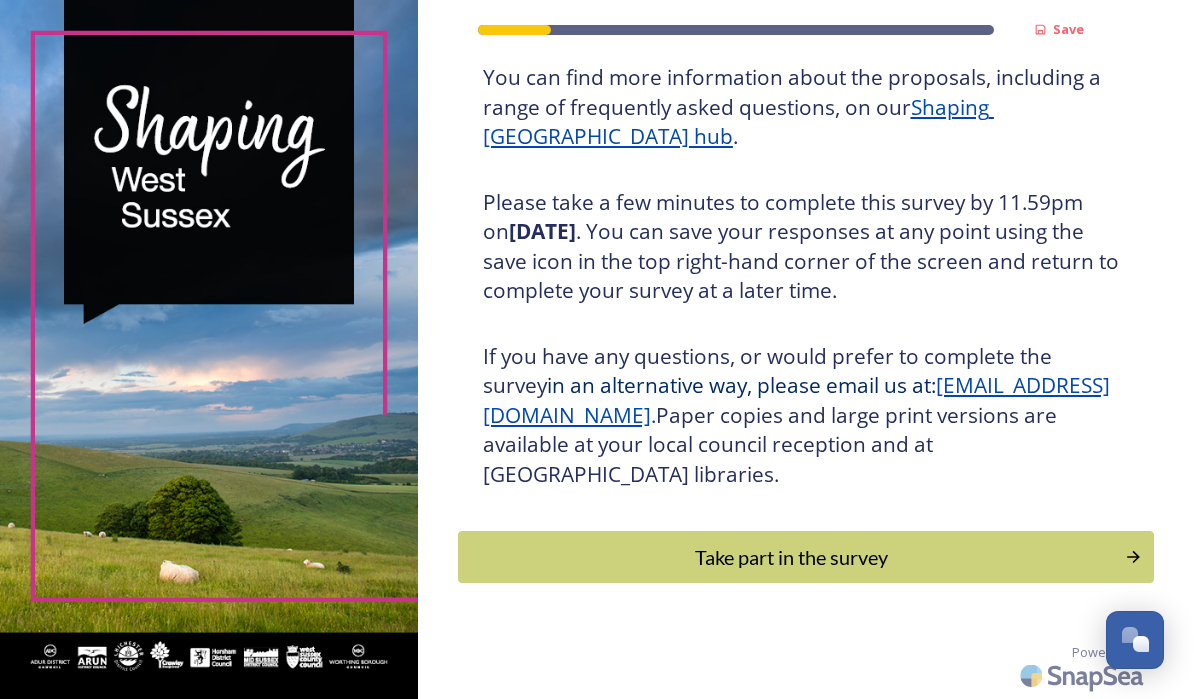click on "Take part in the survey" at bounding box center (791, 557) 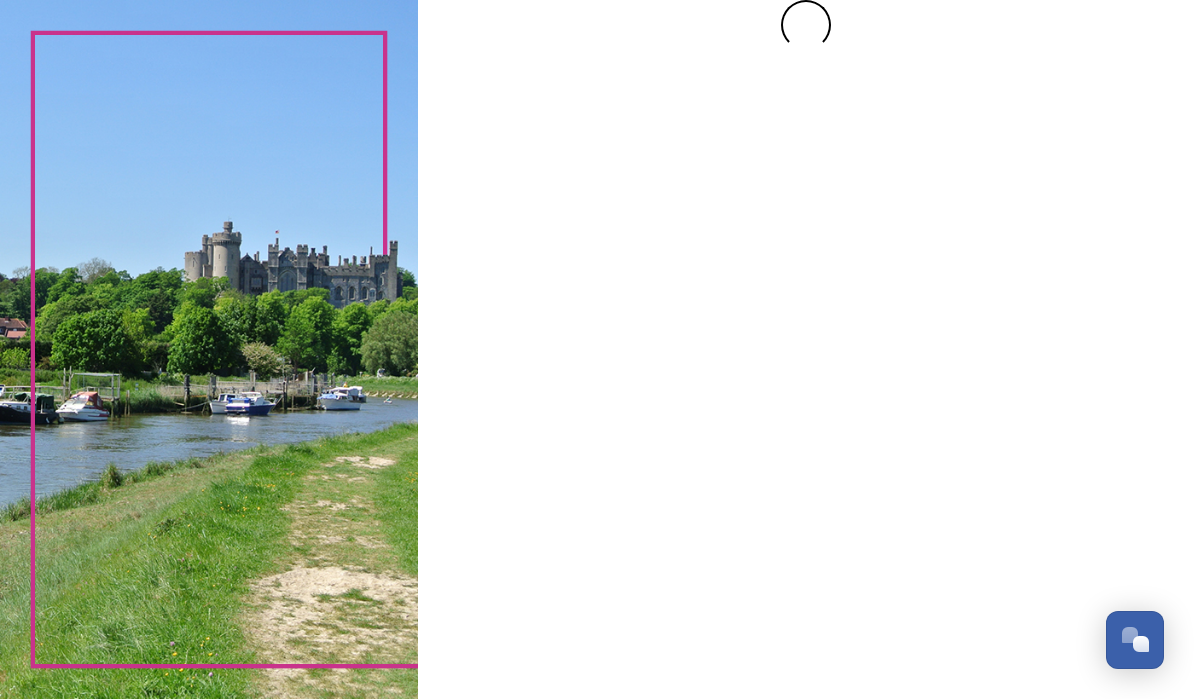 scroll, scrollTop: 0, scrollLeft: 0, axis: both 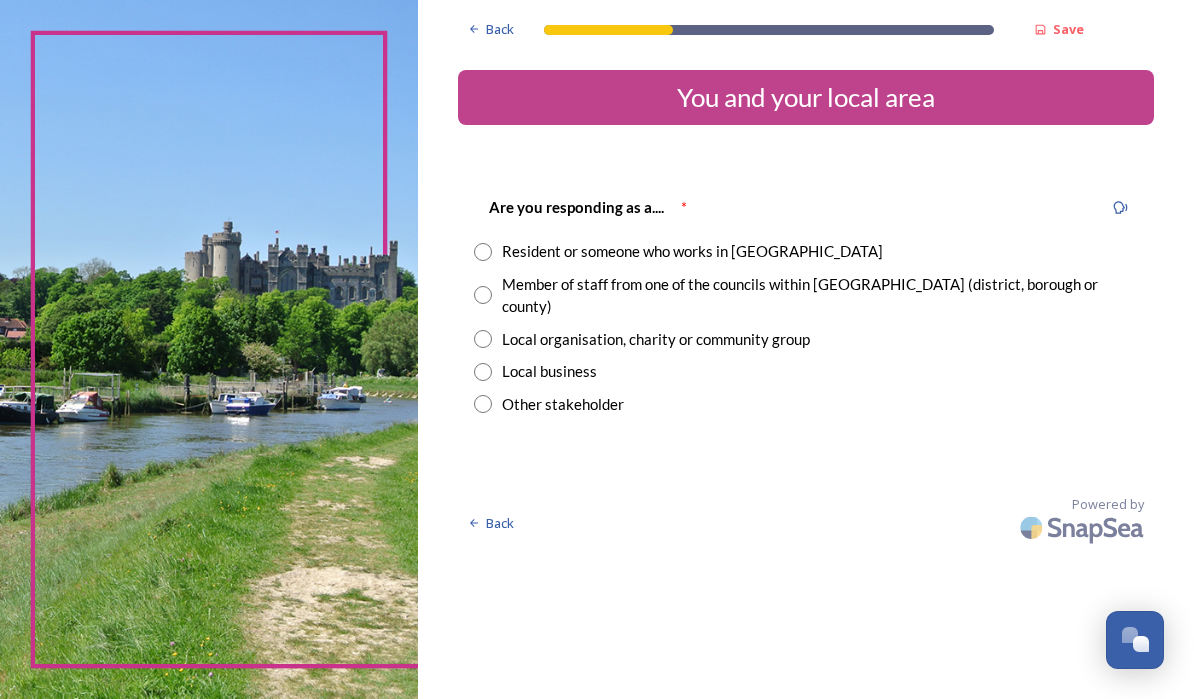 click at bounding box center [483, 252] 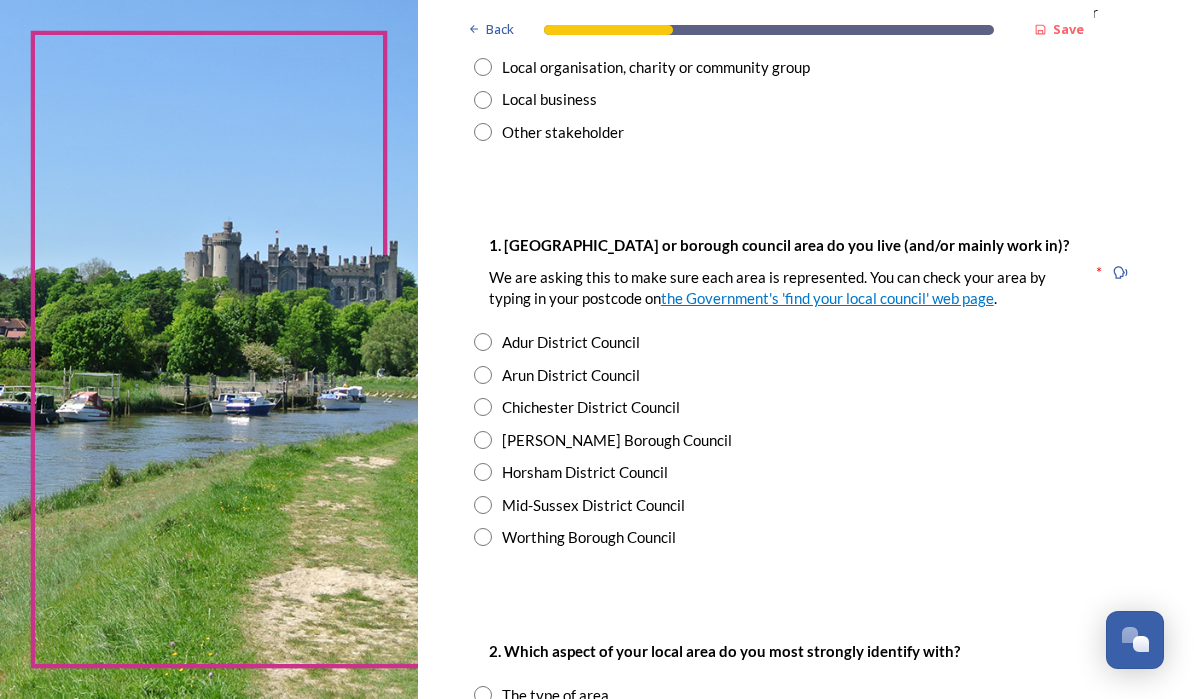 scroll, scrollTop: 297, scrollLeft: 0, axis: vertical 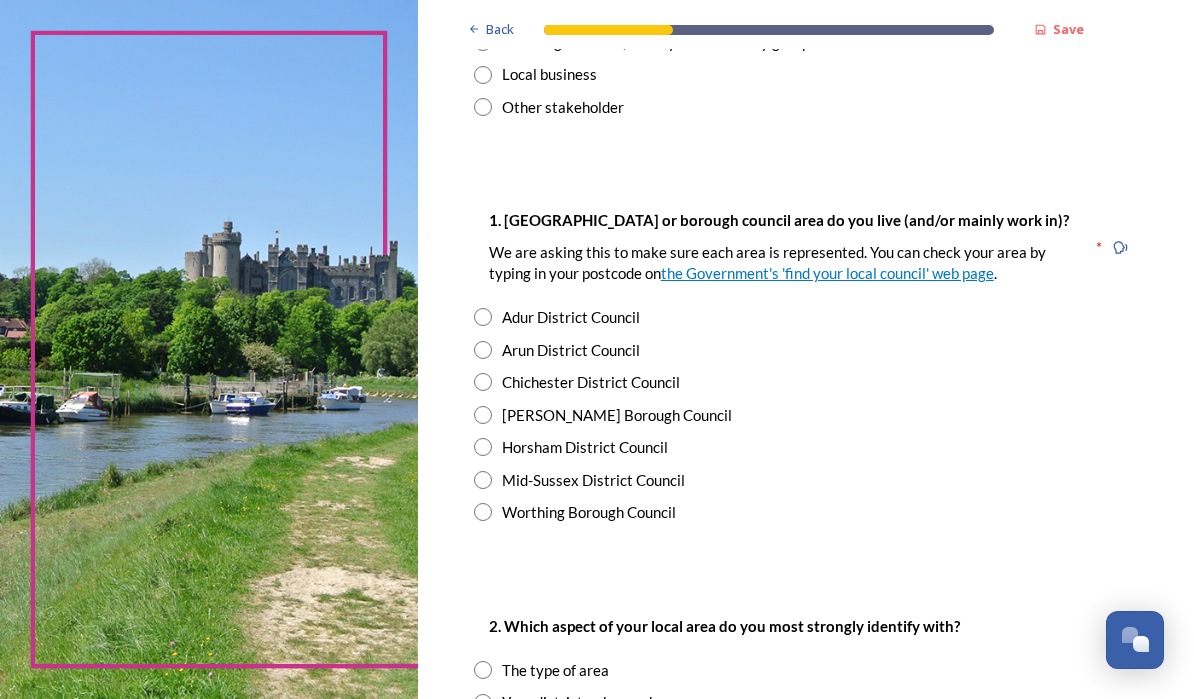 click at bounding box center (483, 317) 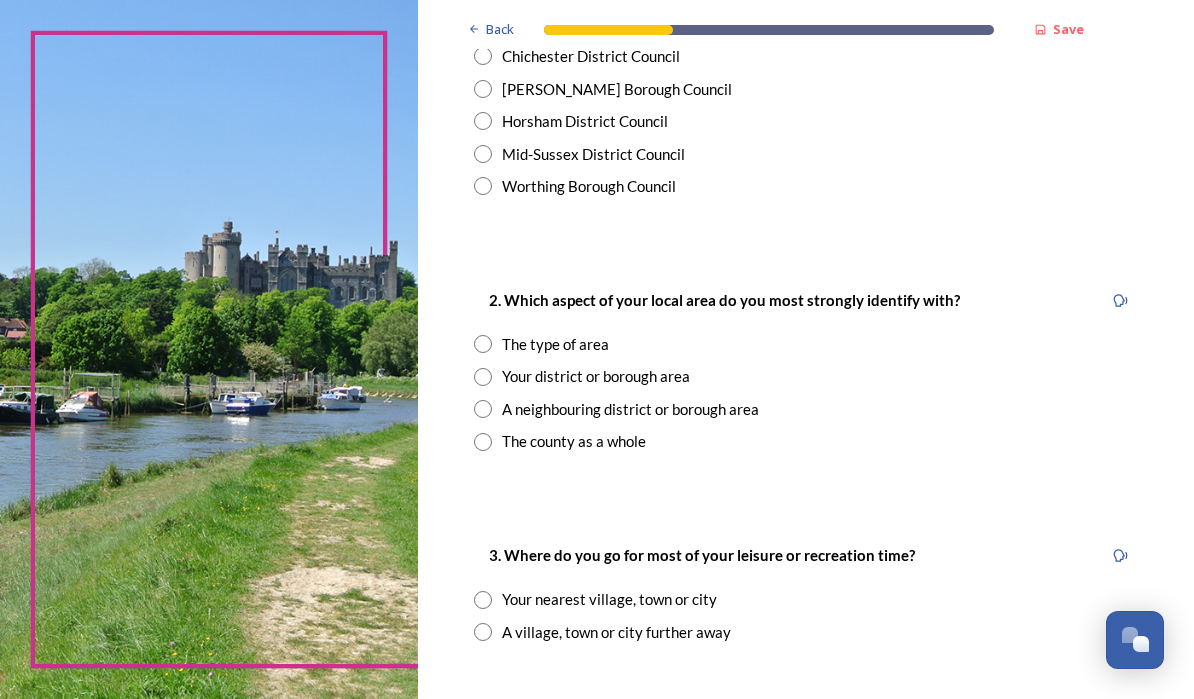 scroll, scrollTop: 625, scrollLeft: 0, axis: vertical 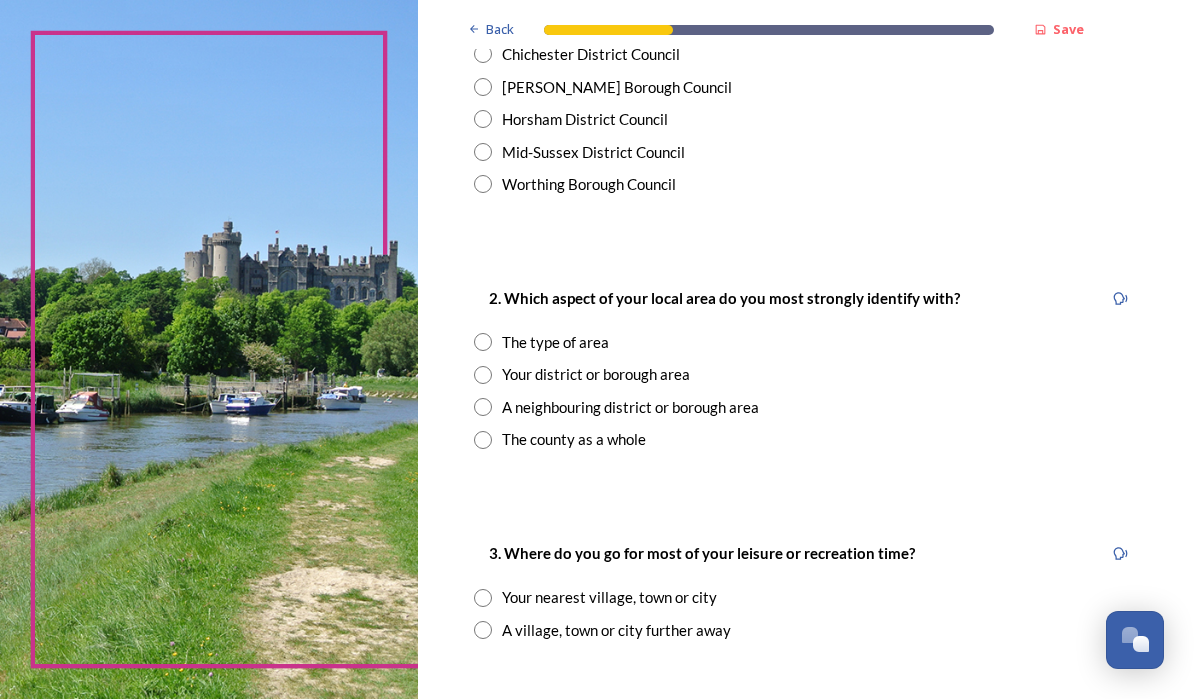 click at bounding box center (483, 375) 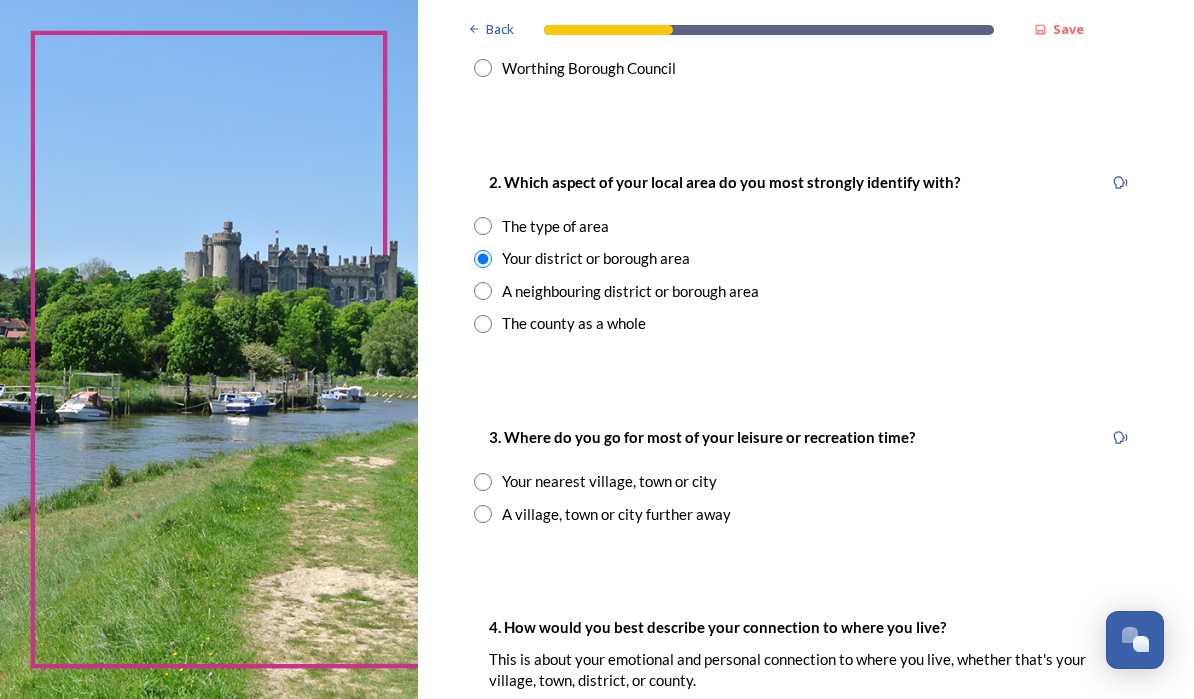 scroll, scrollTop: 746, scrollLeft: 0, axis: vertical 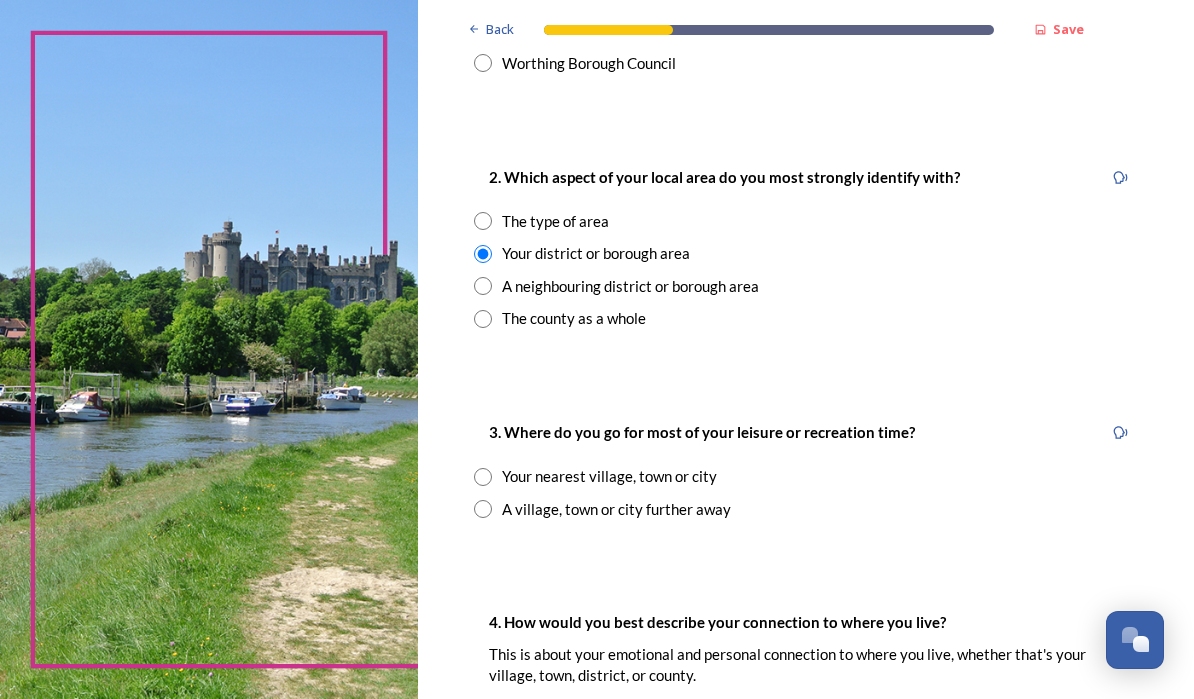 click at bounding box center [483, 477] 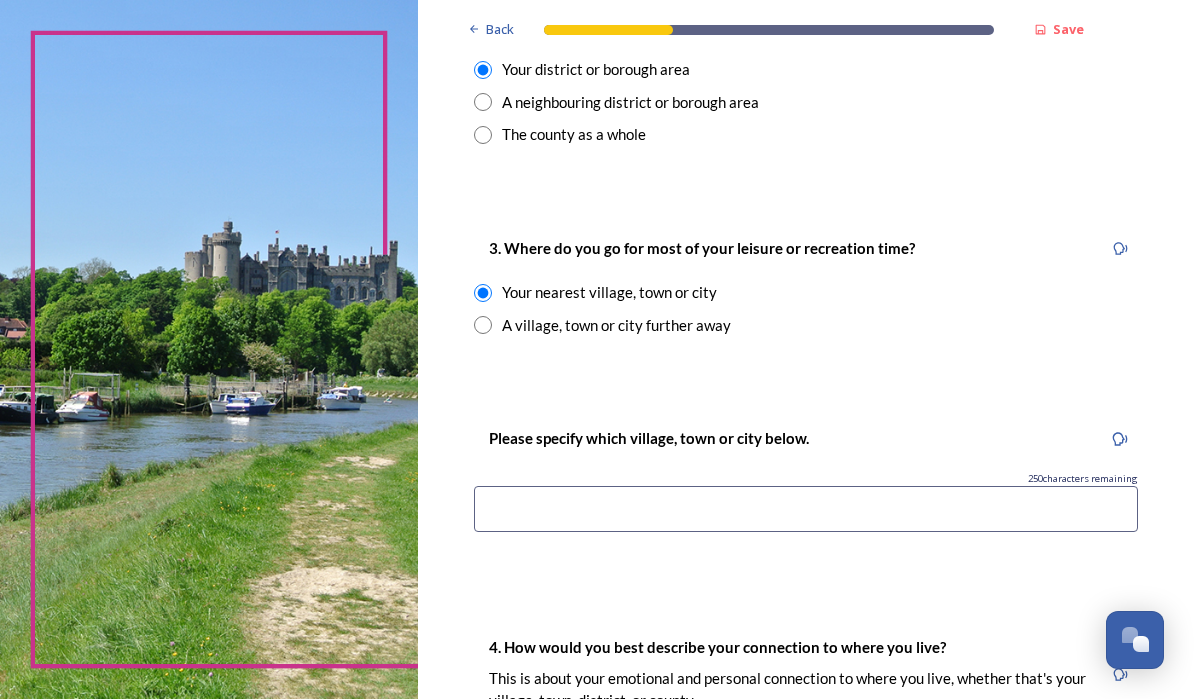 scroll, scrollTop: 930, scrollLeft: 0, axis: vertical 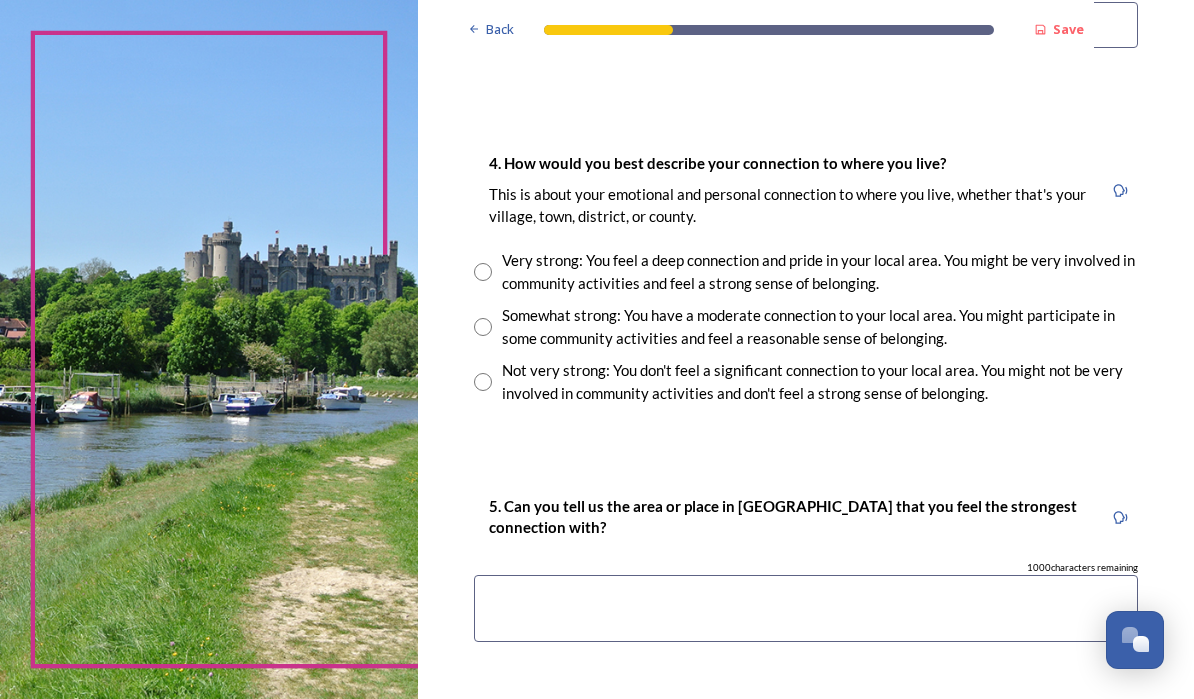 type on "Shoreham by Sea" 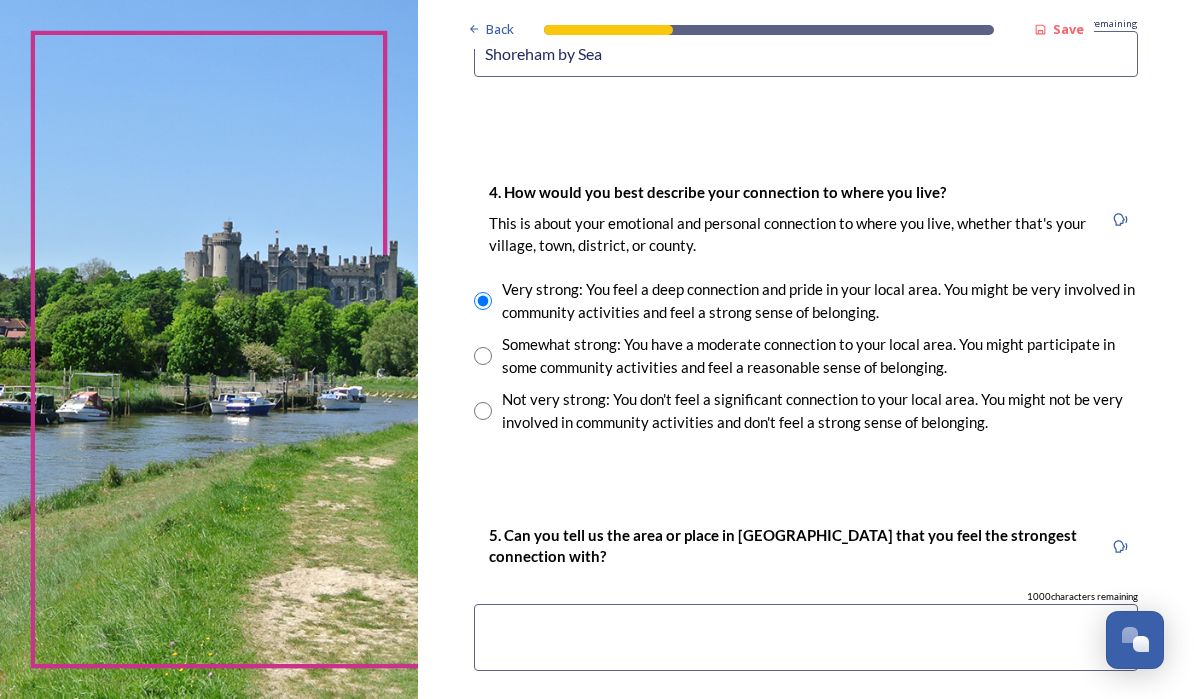 scroll, scrollTop: 1386, scrollLeft: 0, axis: vertical 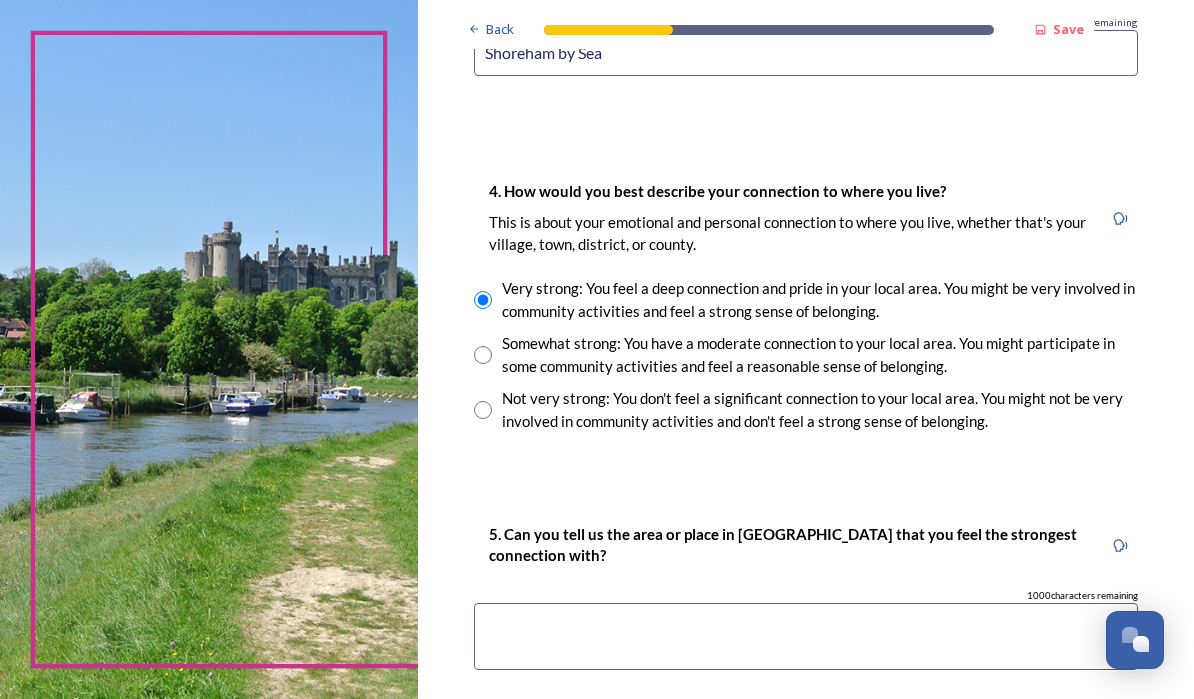 click at bounding box center (806, 636) 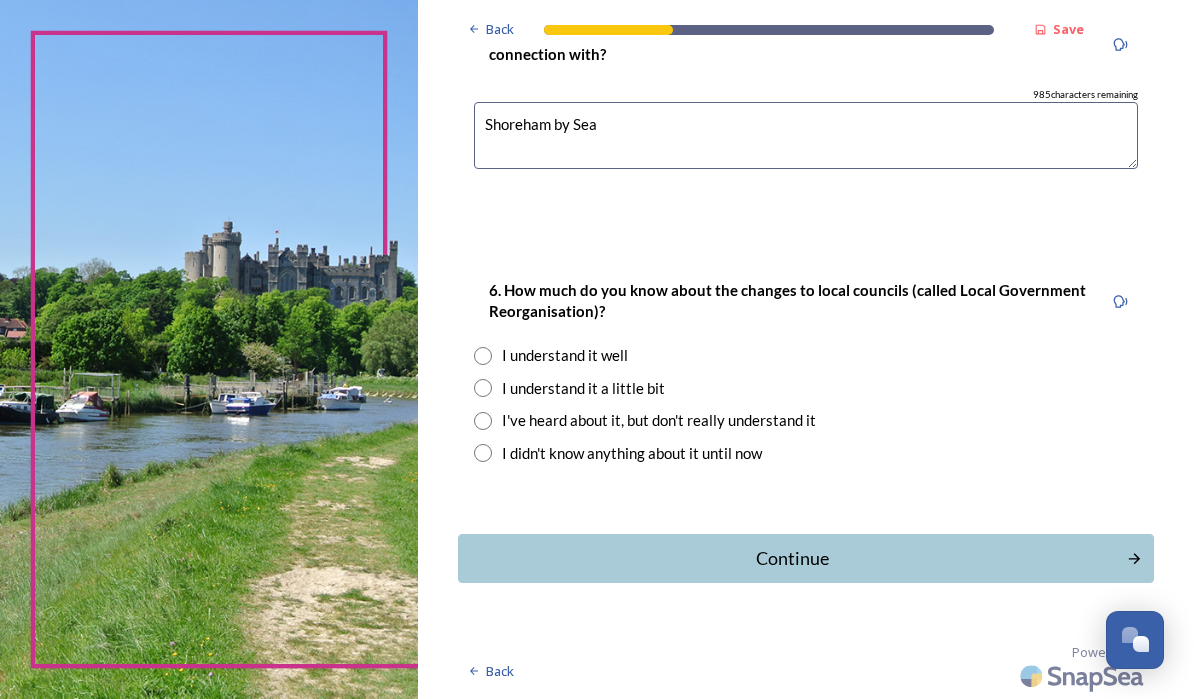 scroll, scrollTop: 1886, scrollLeft: 0, axis: vertical 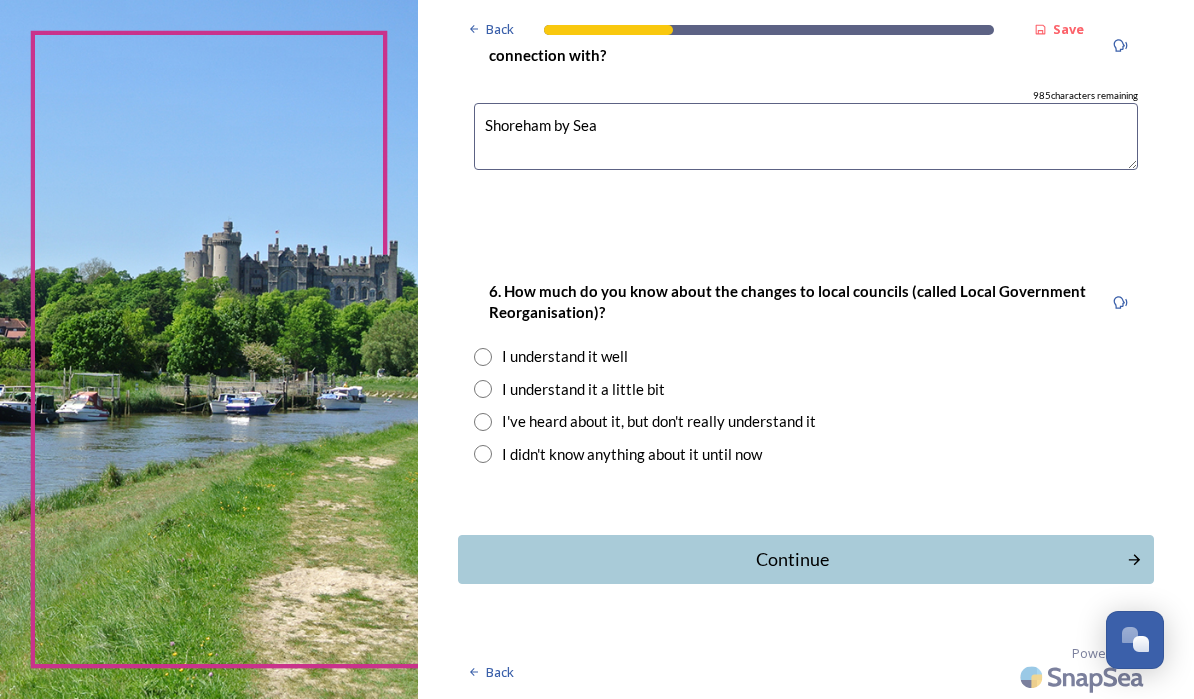 type on "Shoreham by Sea" 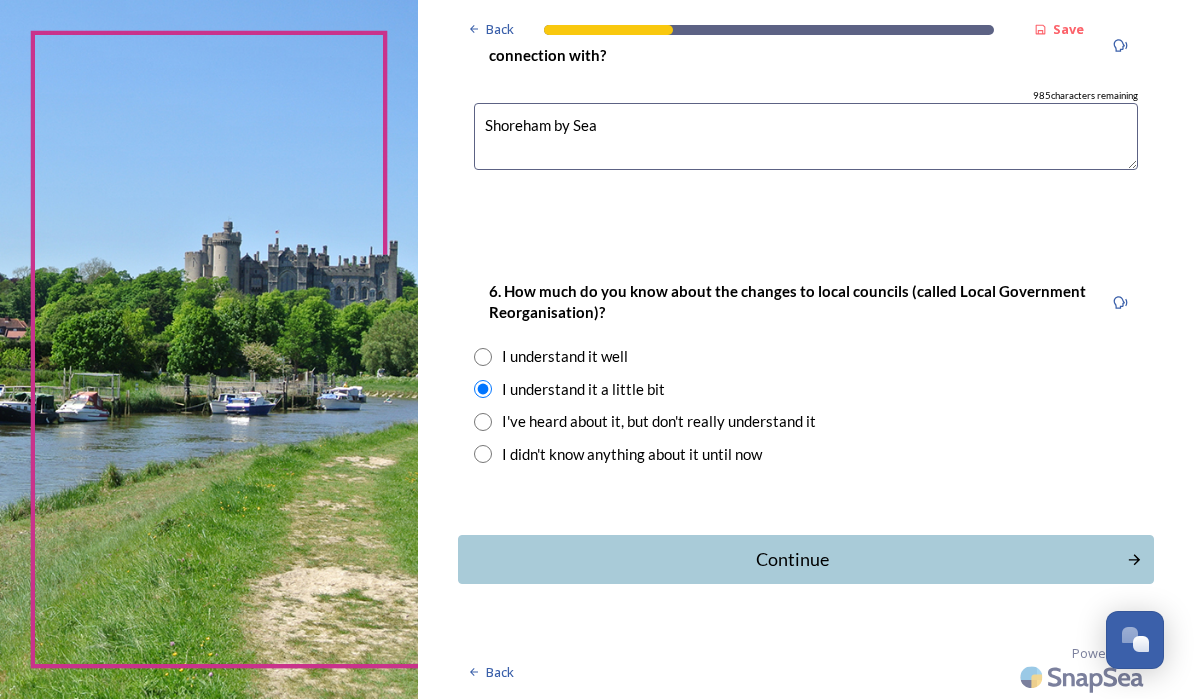 click on "Continue" at bounding box center (792, 559) 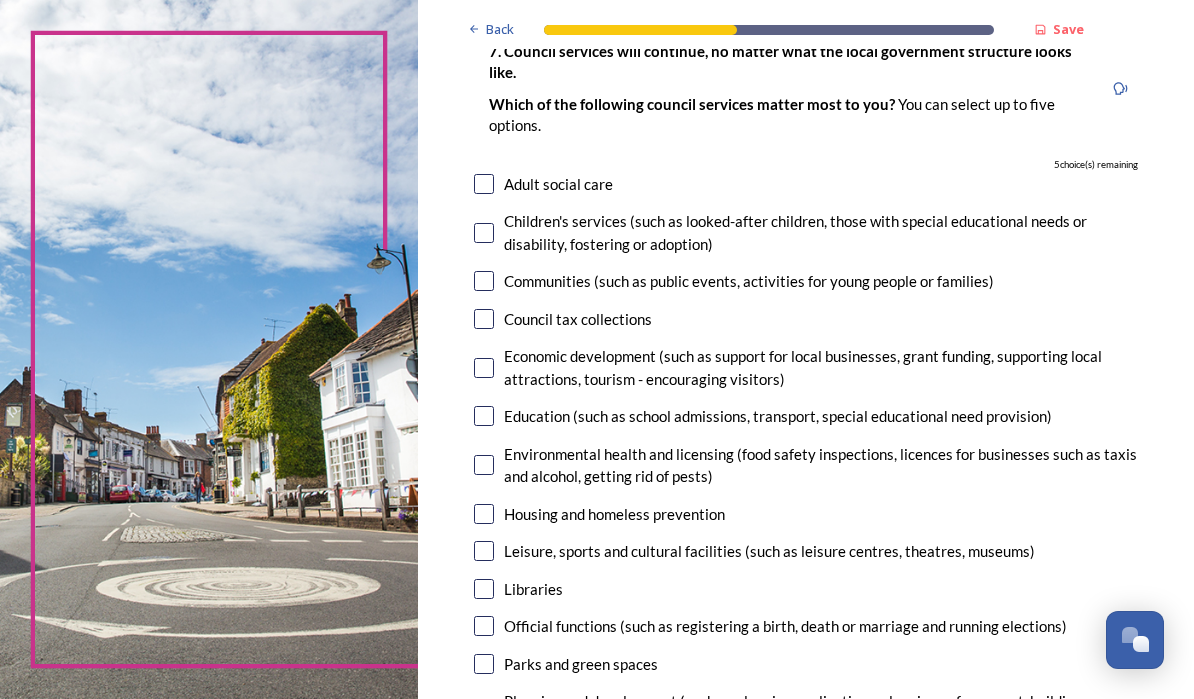 scroll, scrollTop: 156, scrollLeft: 0, axis: vertical 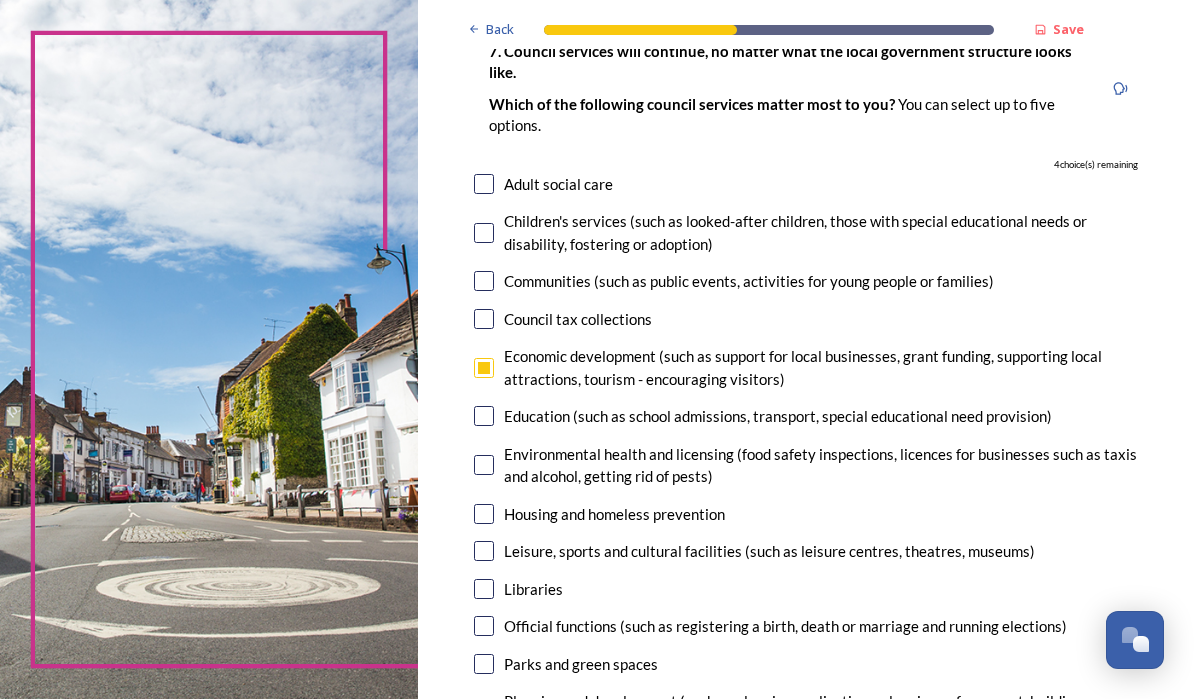 click at bounding box center [484, 514] 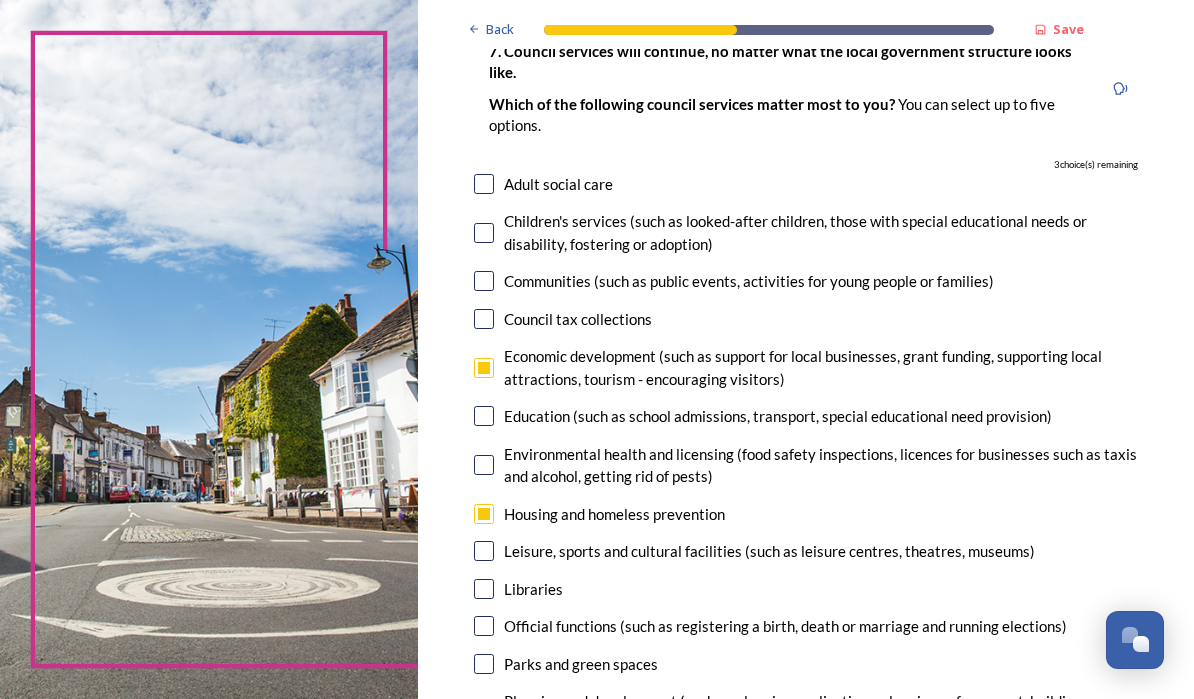 click at bounding box center [484, 551] 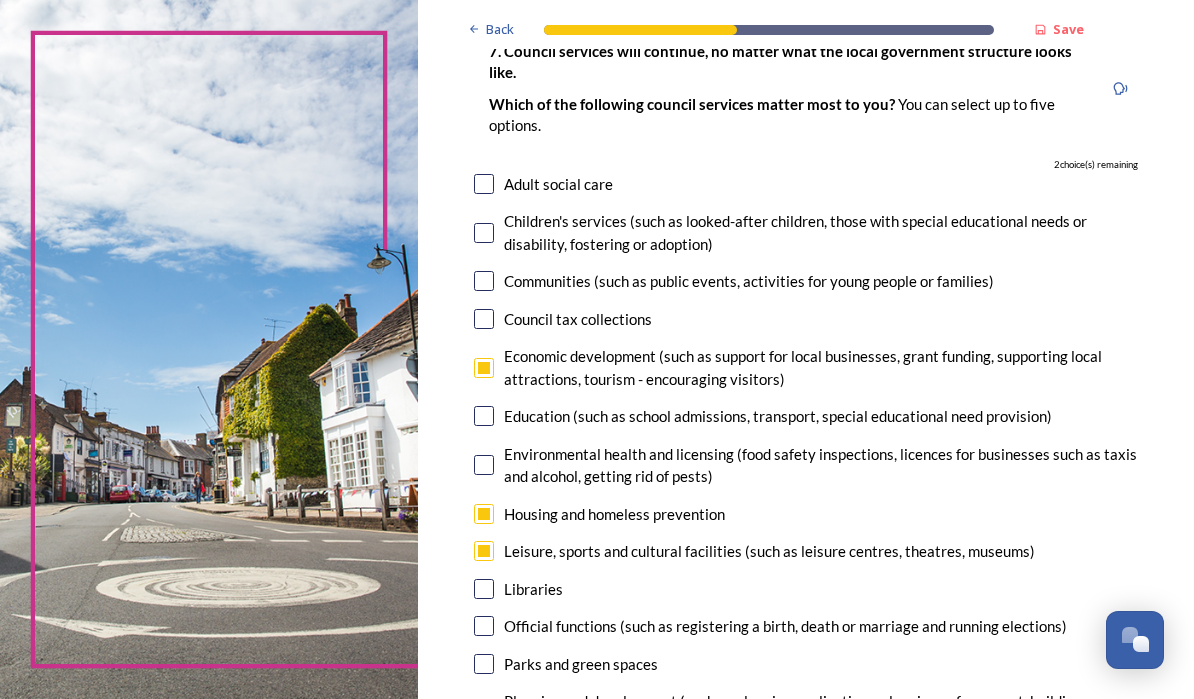 click at bounding box center [484, 589] 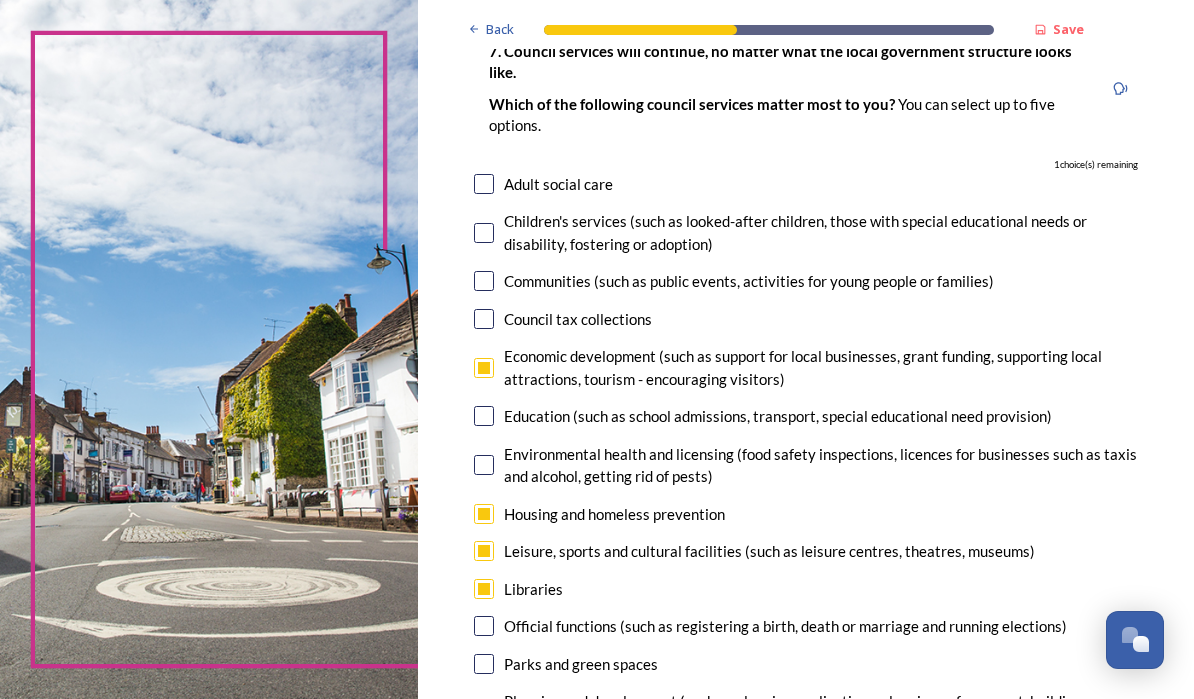 click at bounding box center [484, 233] 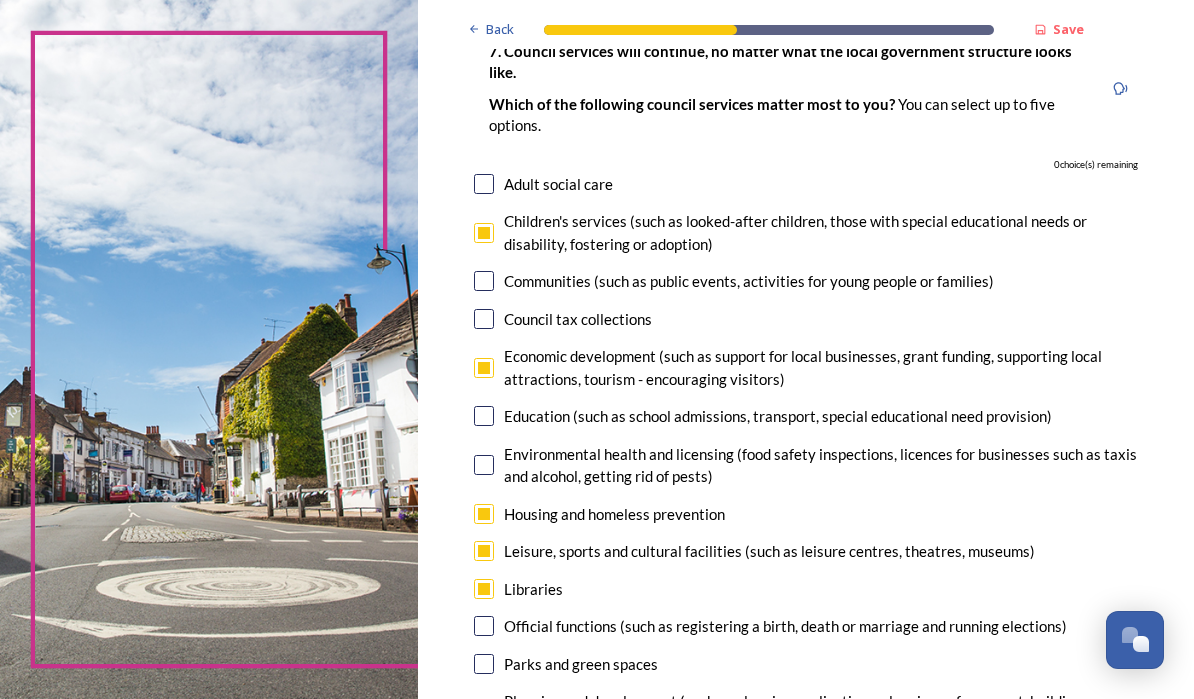 click at bounding box center [484, 281] 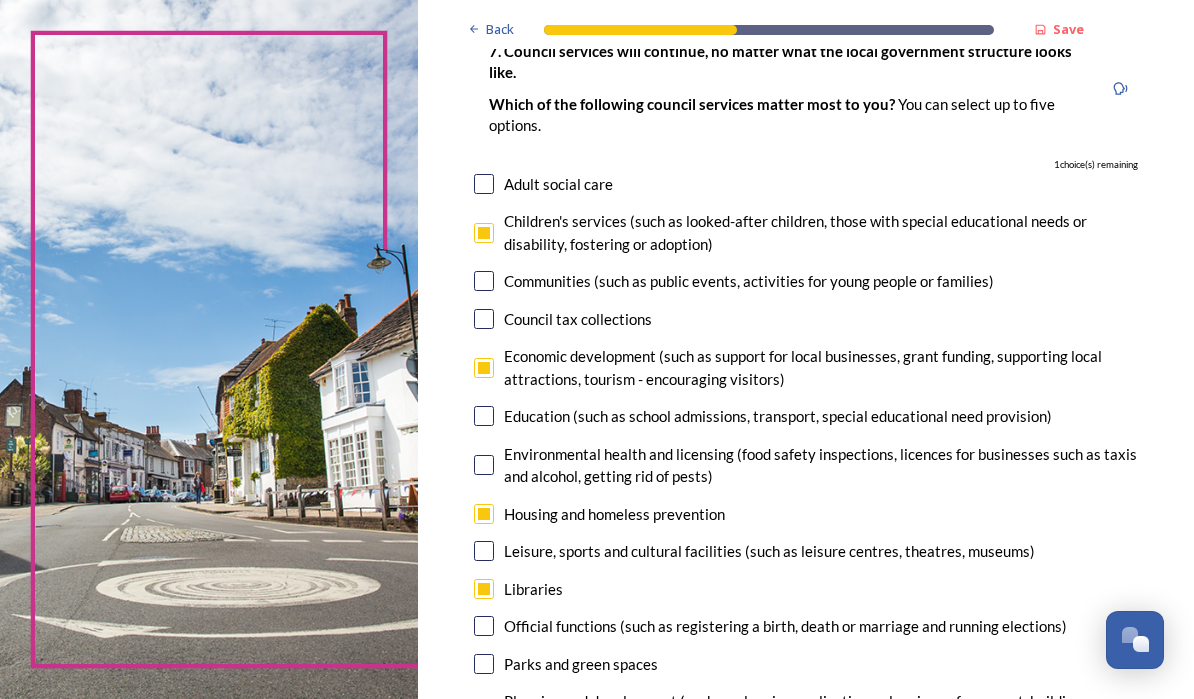 click at bounding box center [484, 281] 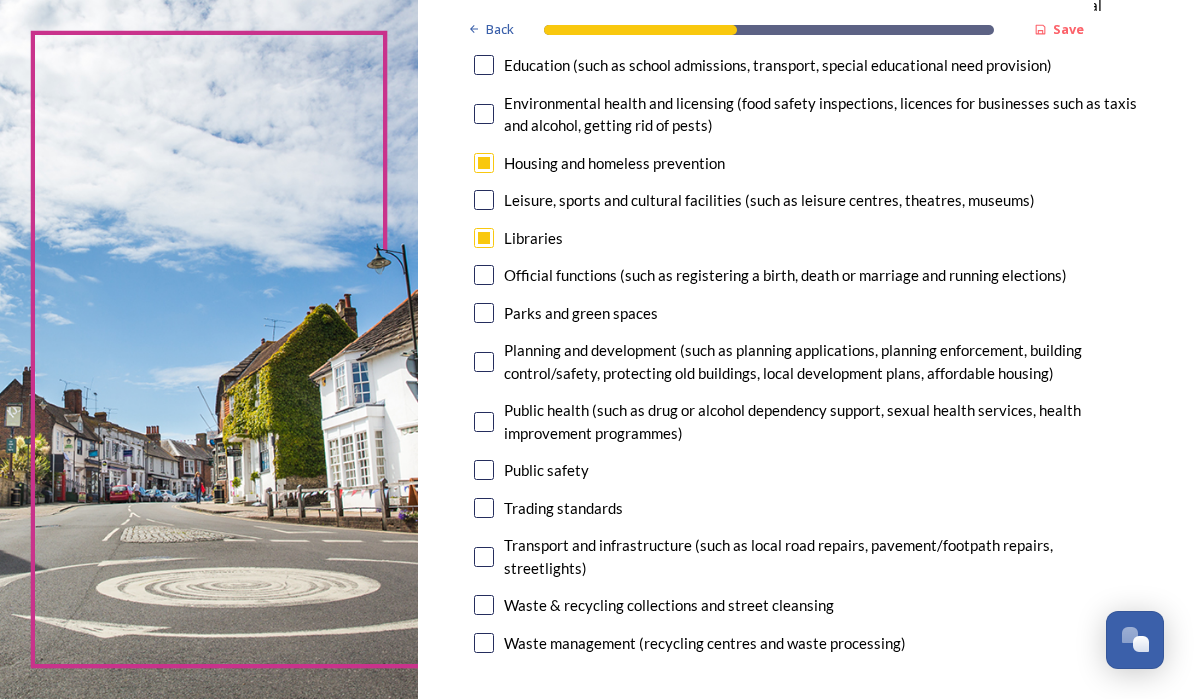 scroll, scrollTop: 507, scrollLeft: 0, axis: vertical 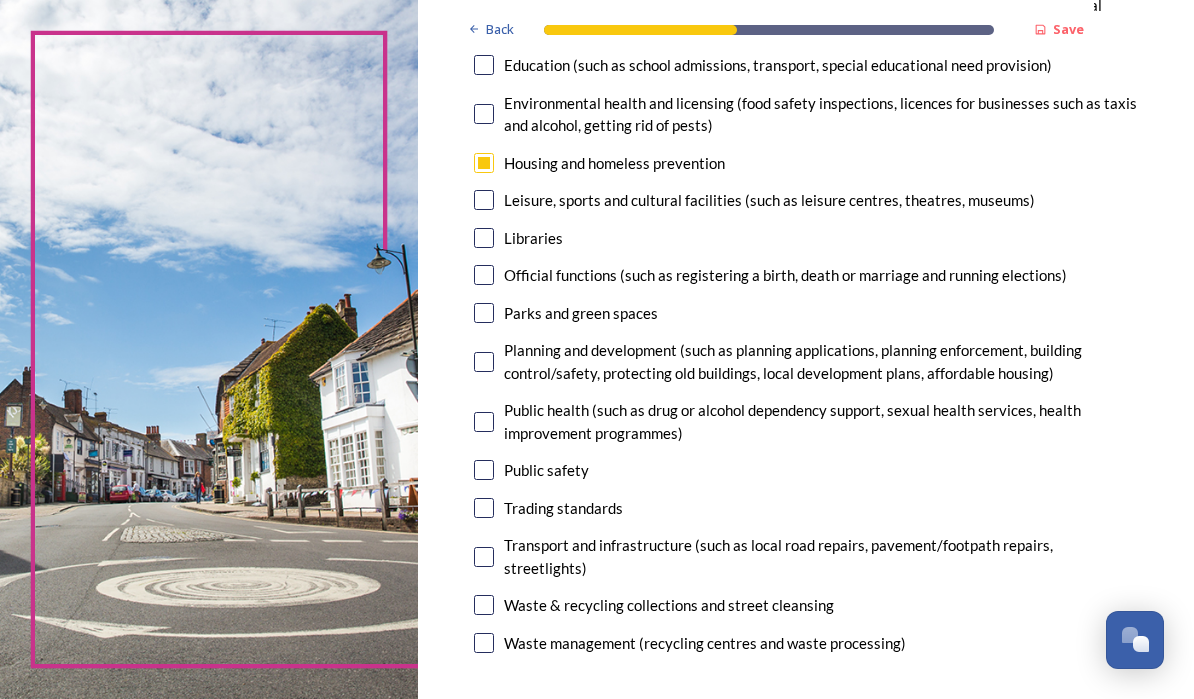 click at bounding box center [484, 313] 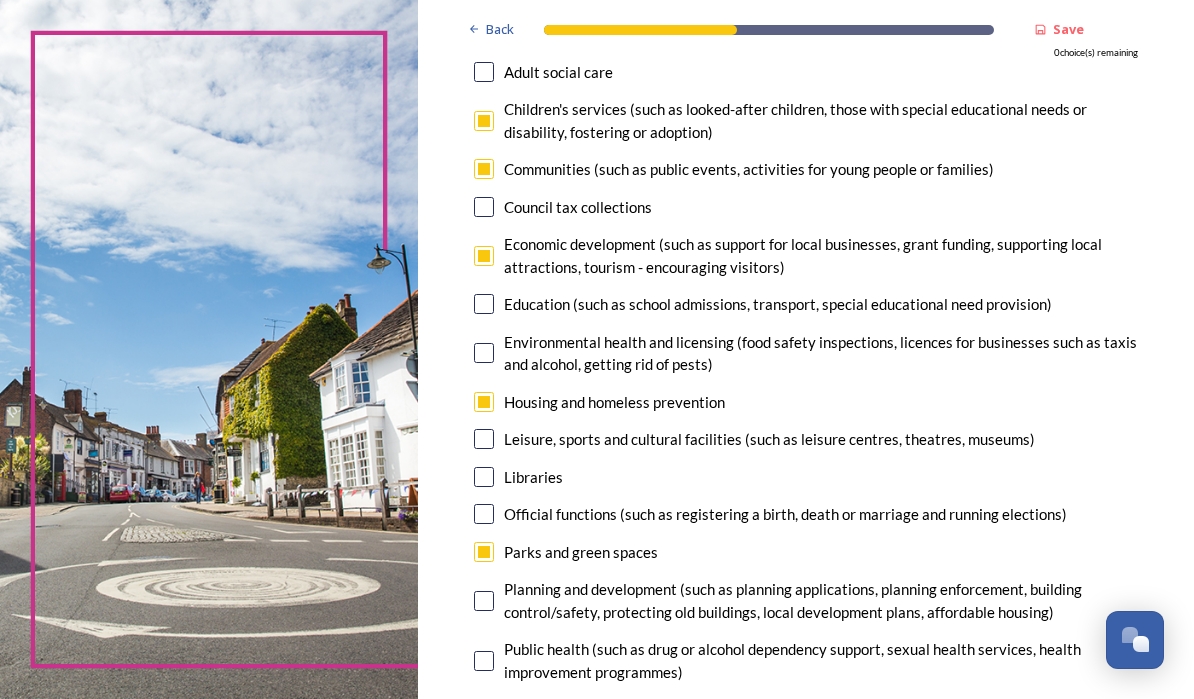 scroll, scrollTop: 268, scrollLeft: 0, axis: vertical 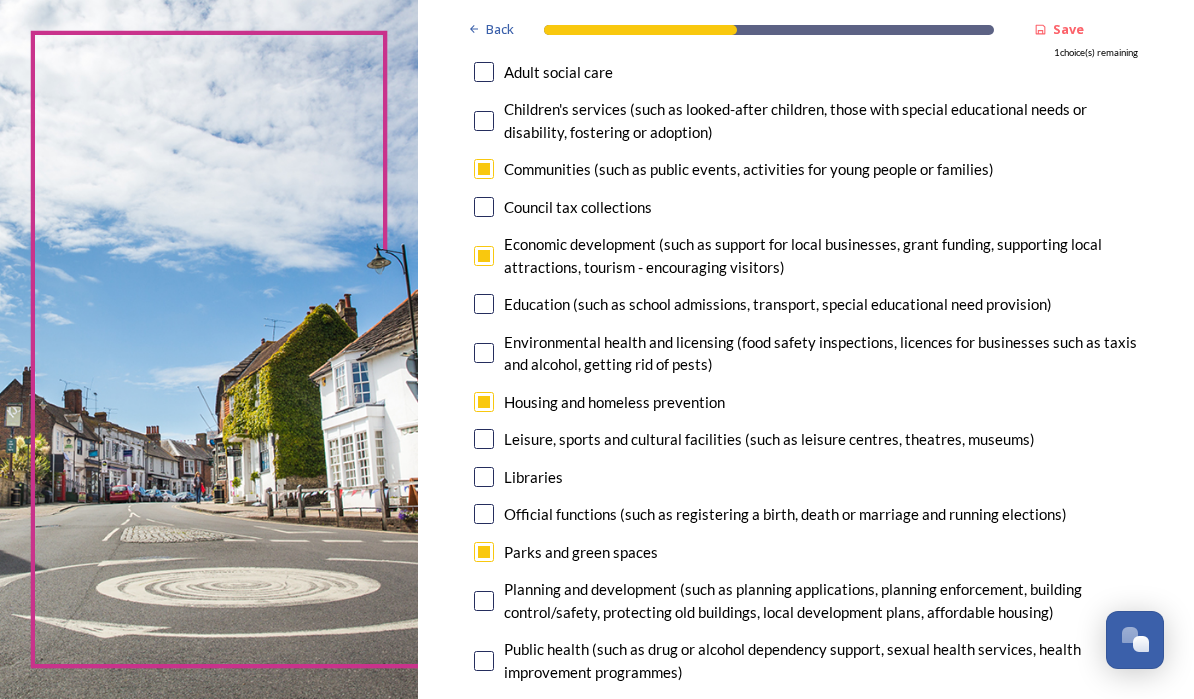 click at bounding box center [484, 601] 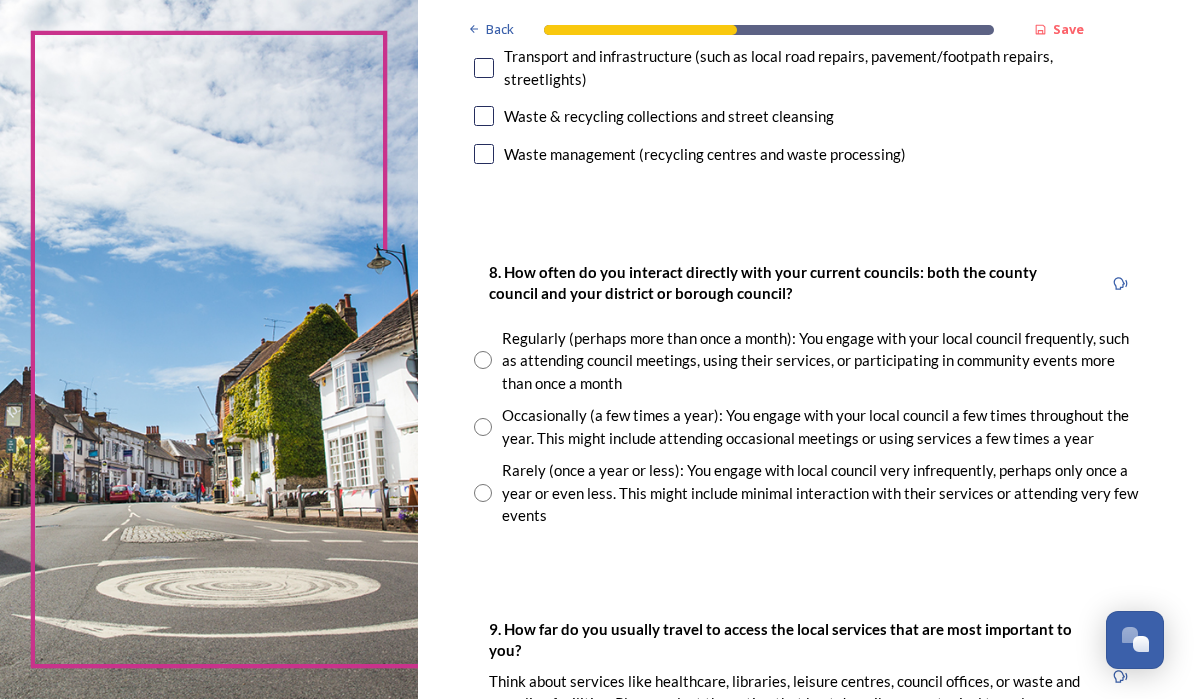 scroll, scrollTop: 1029, scrollLeft: 0, axis: vertical 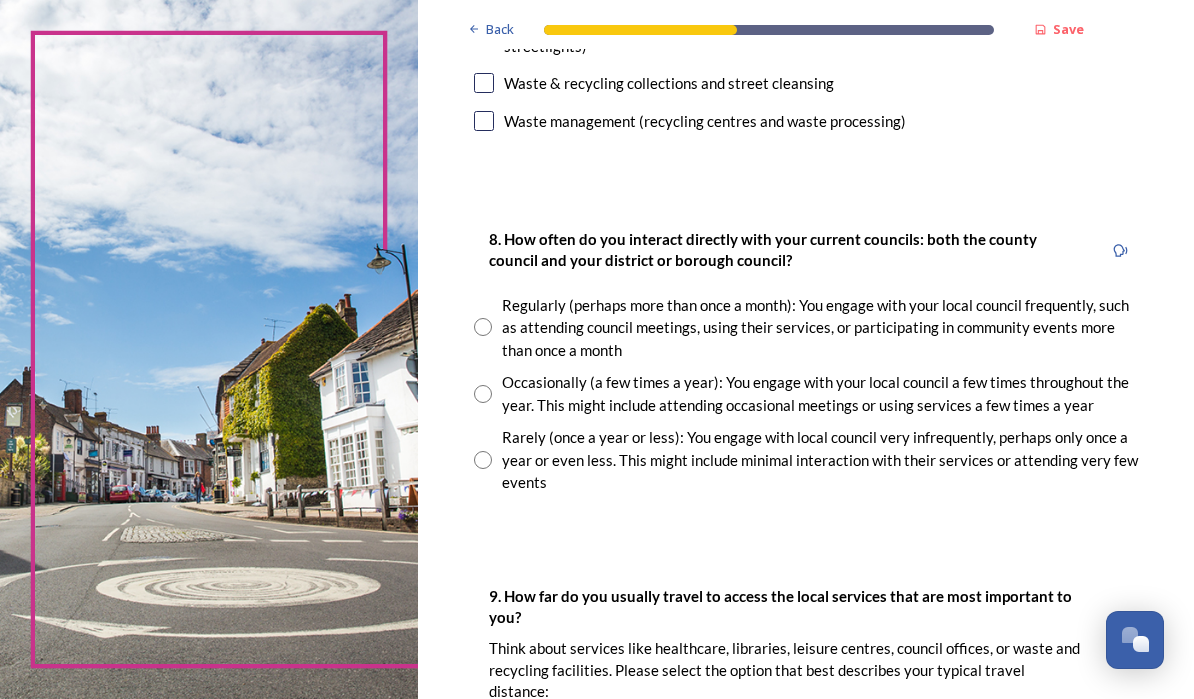 click at bounding box center [483, 327] 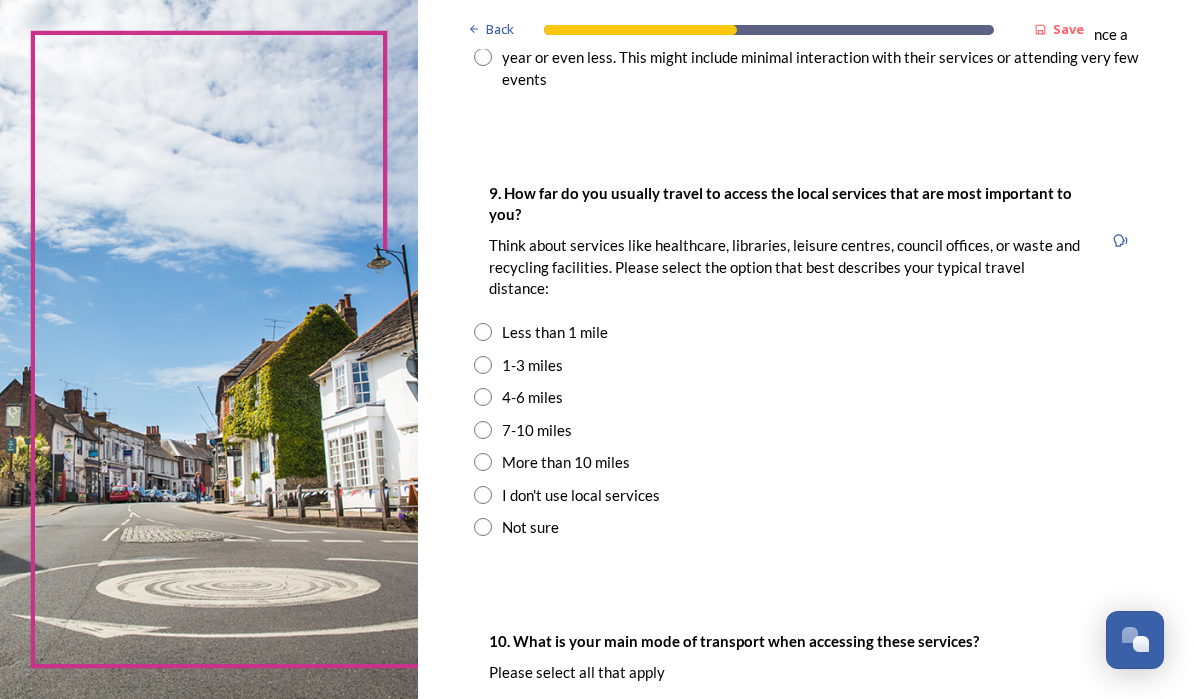 scroll, scrollTop: 1440, scrollLeft: 0, axis: vertical 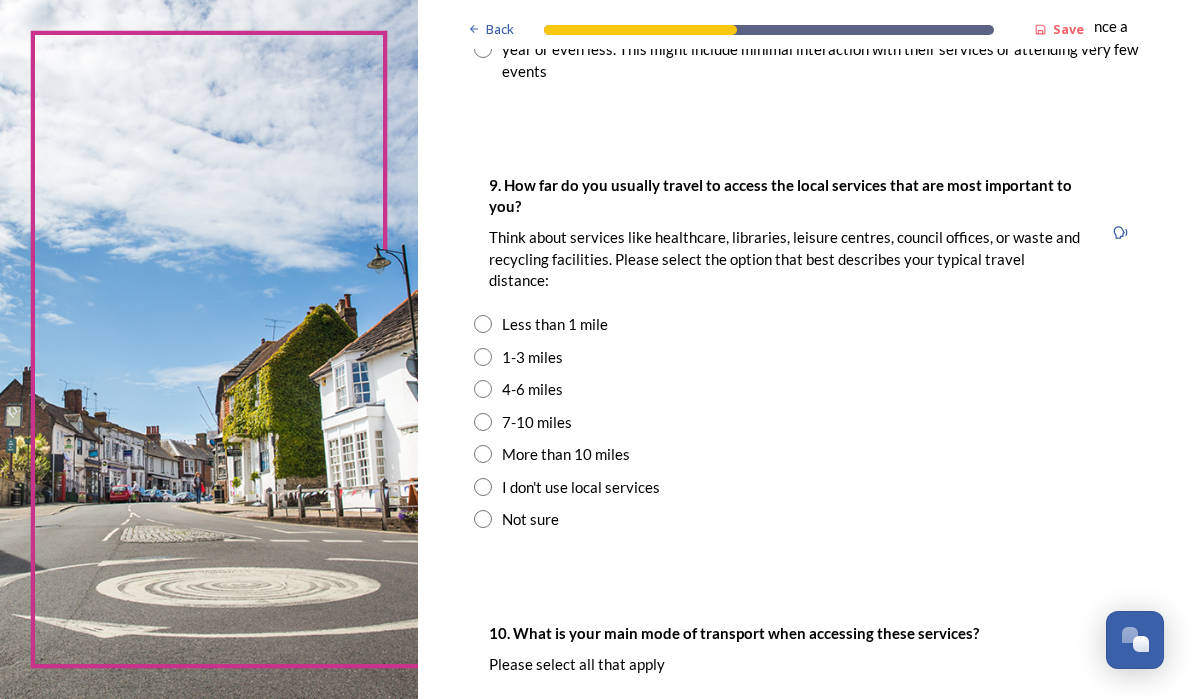 click on "1-3 miles" at bounding box center (806, 357) 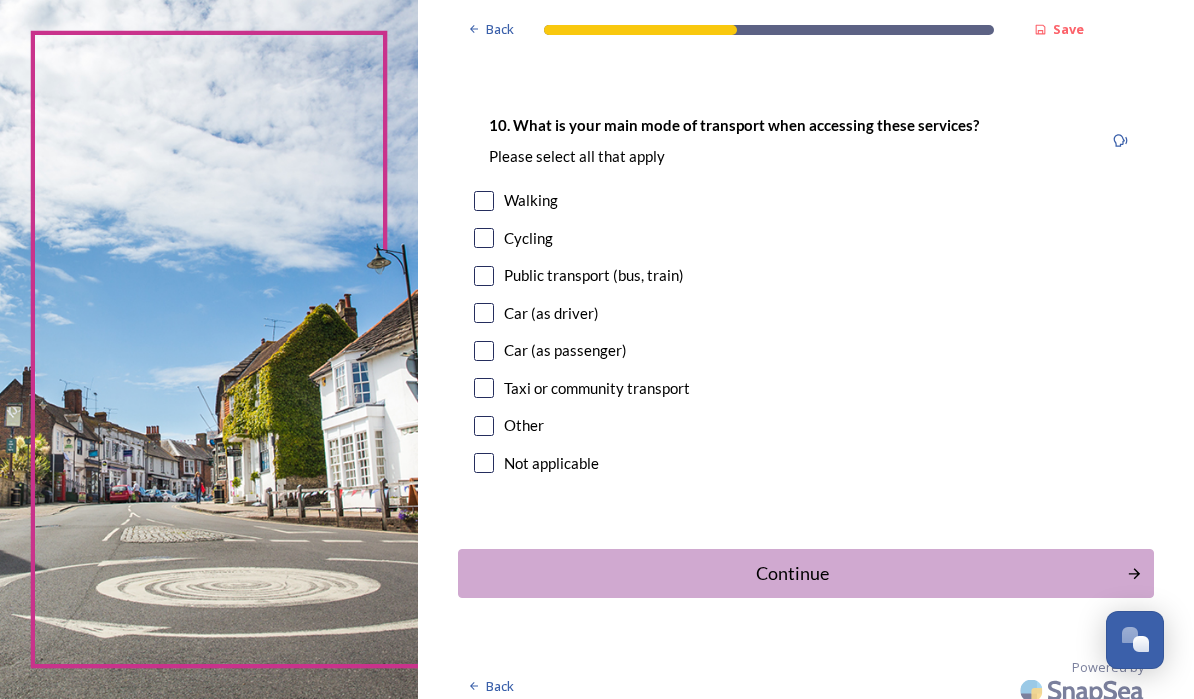 scroll, scrollTop: 1951, scrollLeft: 0, axis: vertical 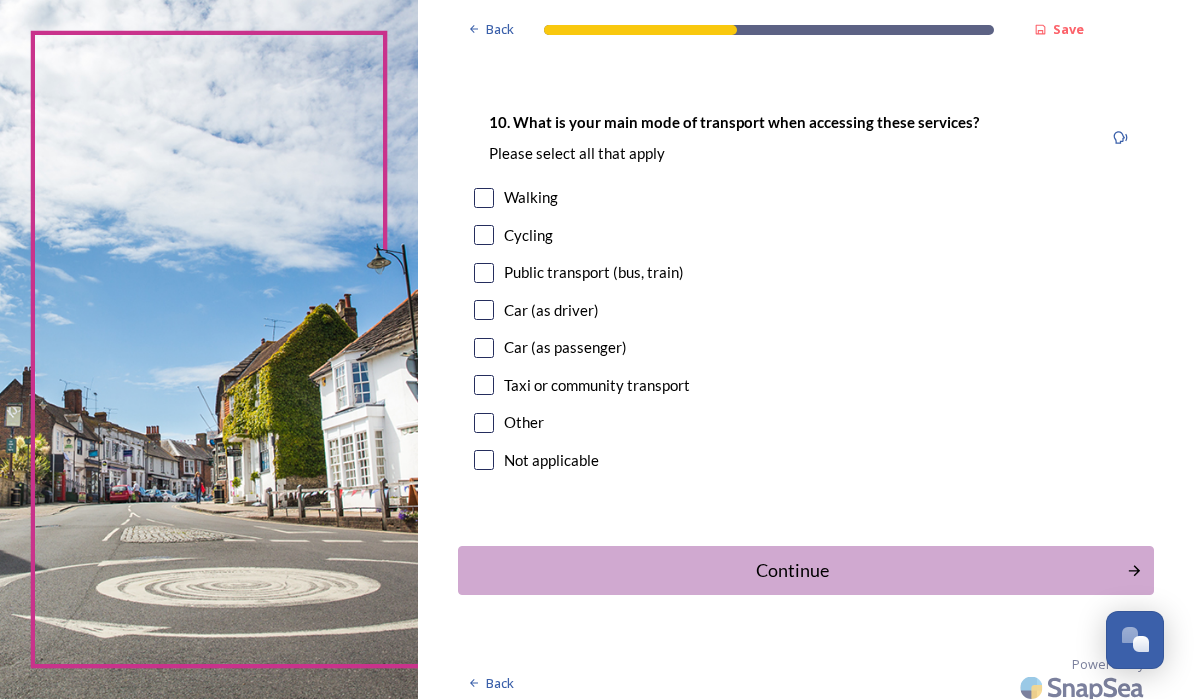click at bounding box center [484, 198] 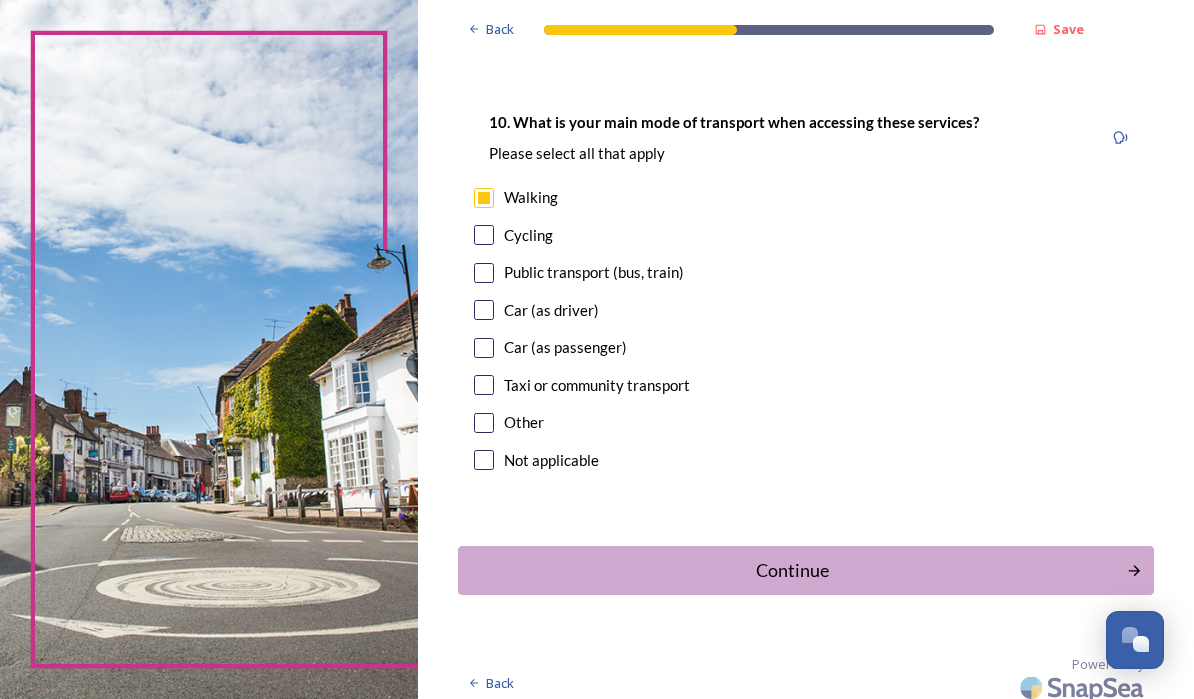 click at bounding box center (484, 310) 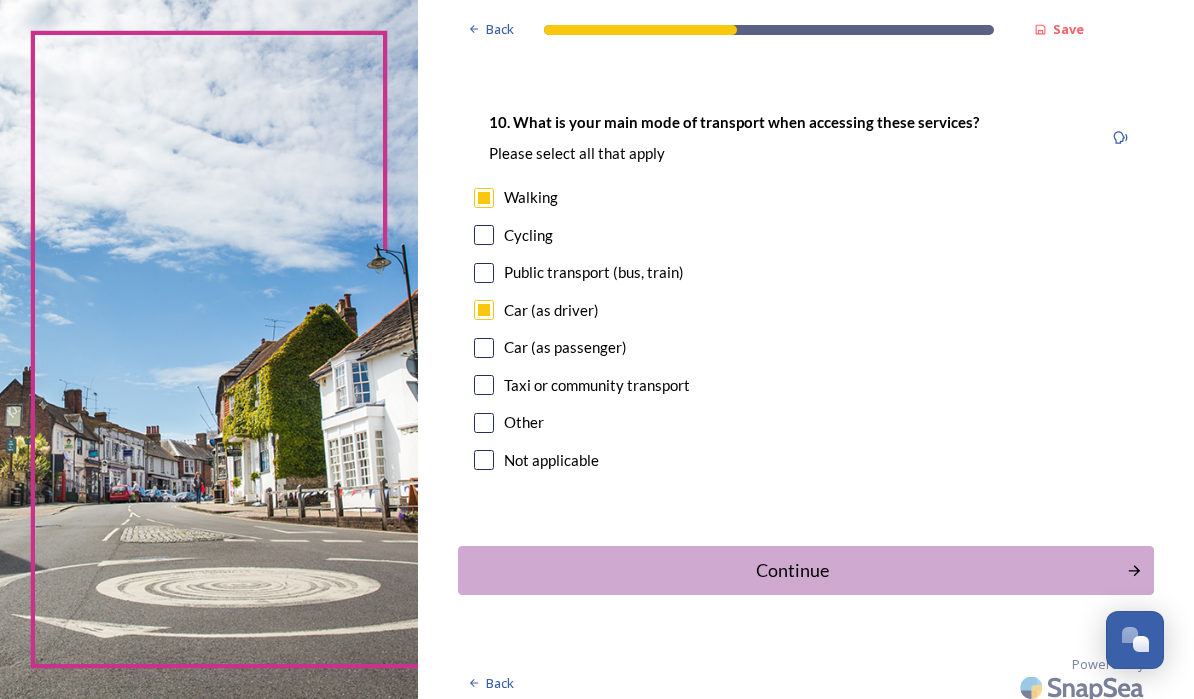 click at bounding box center (484, 273) 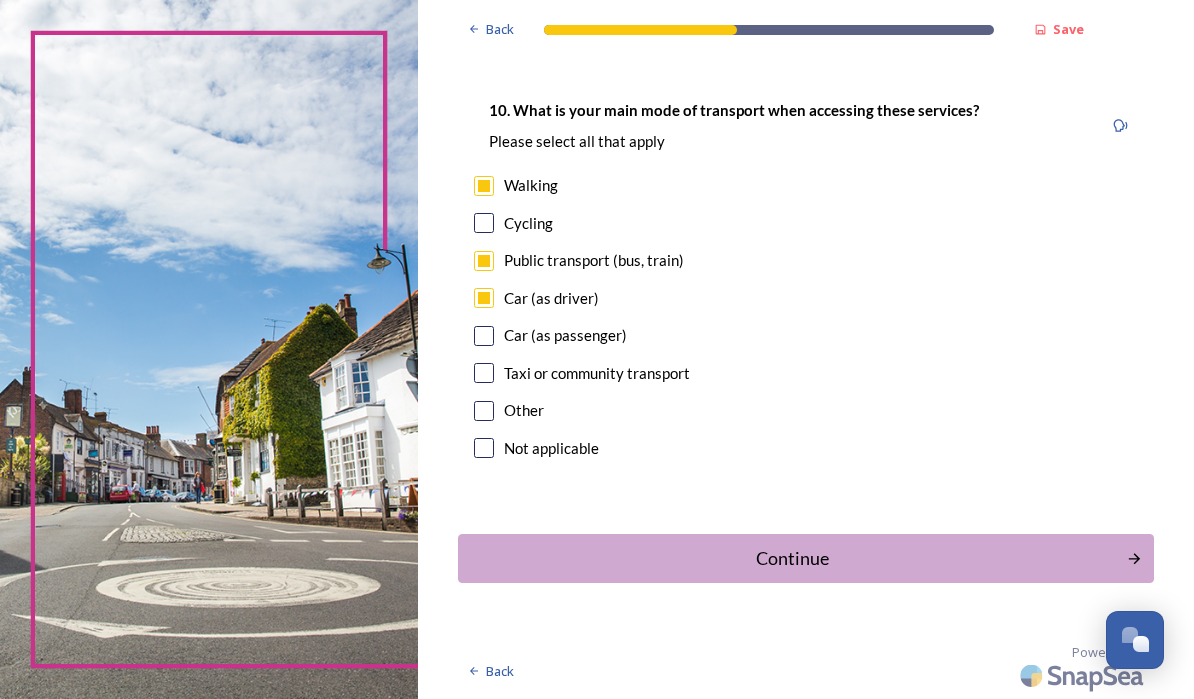 scroll, scrollTop: 1978, scrollLeft: 0, axis: vertical 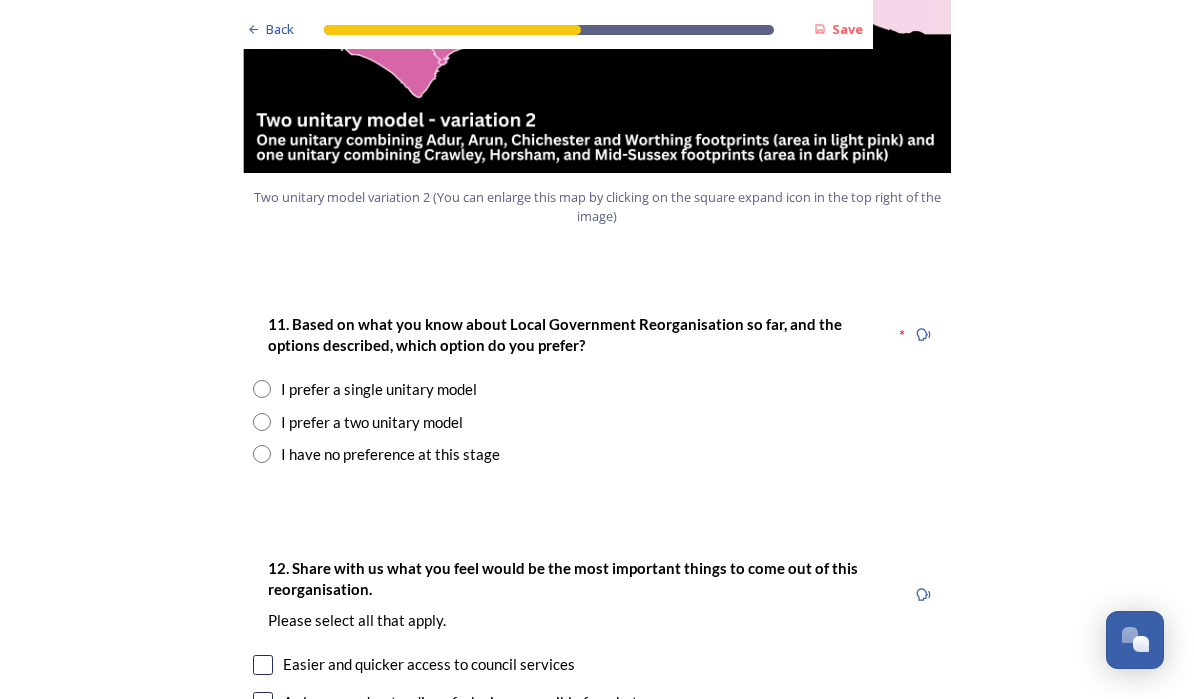 click at bounding box center (262, 422) 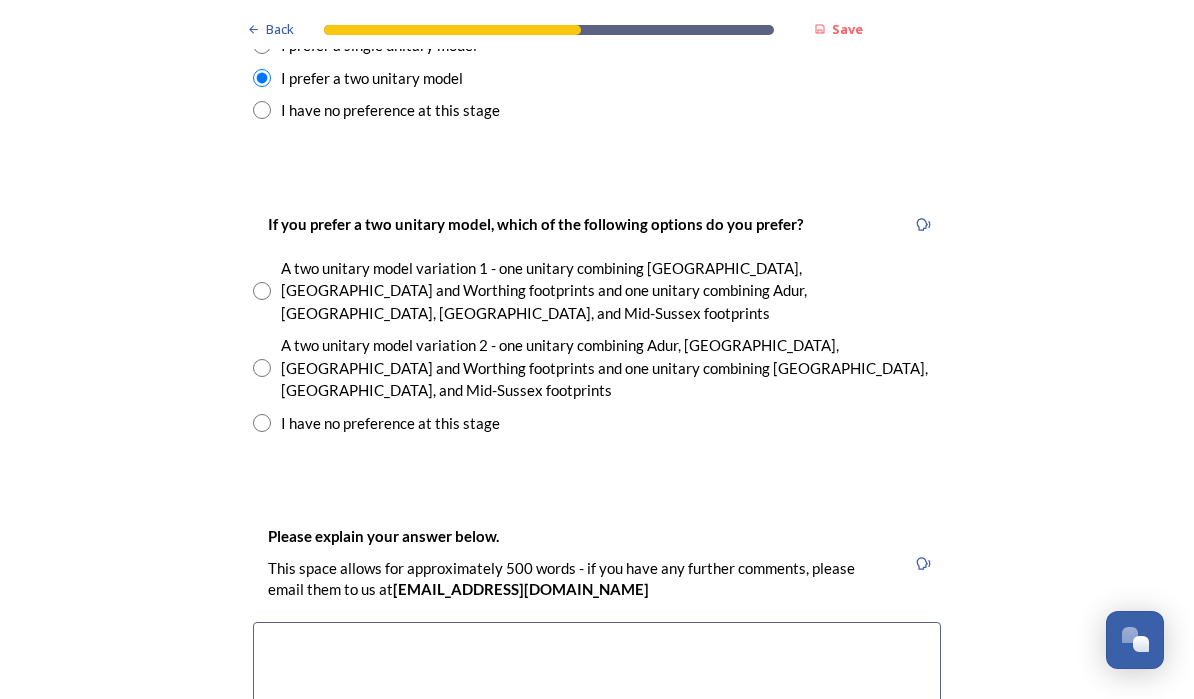 scroll, scrollTop: 2830, scrollLeft: 0, axis: vertical 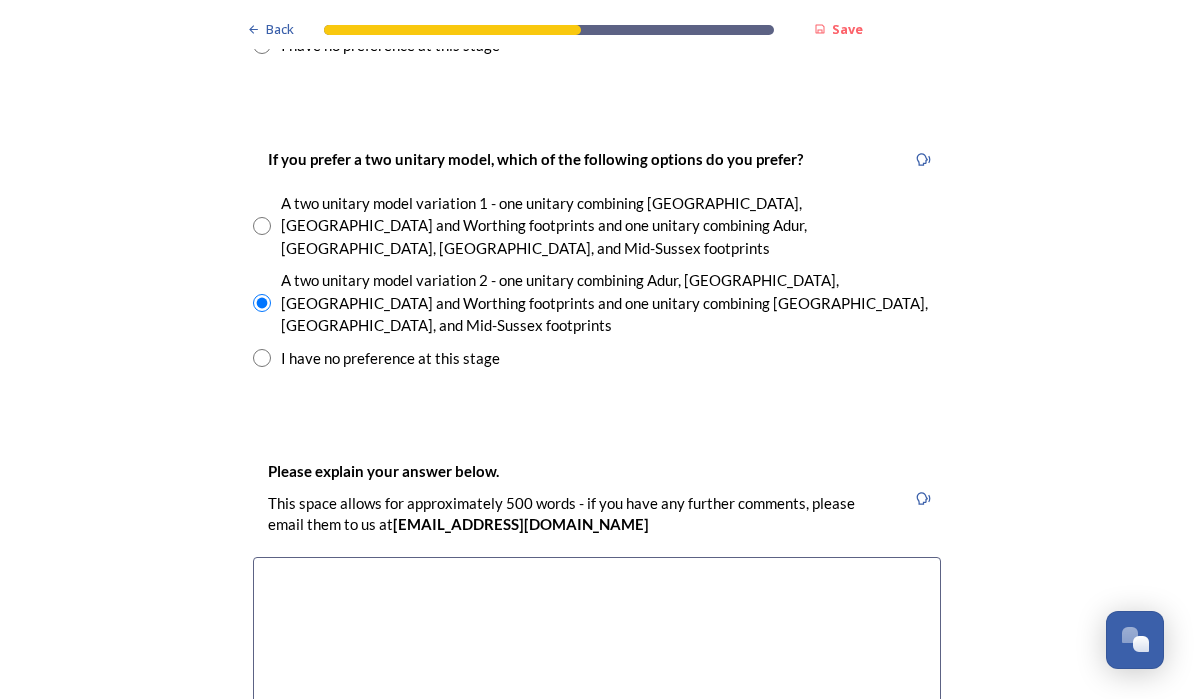 click at bounding box center [597, 669] 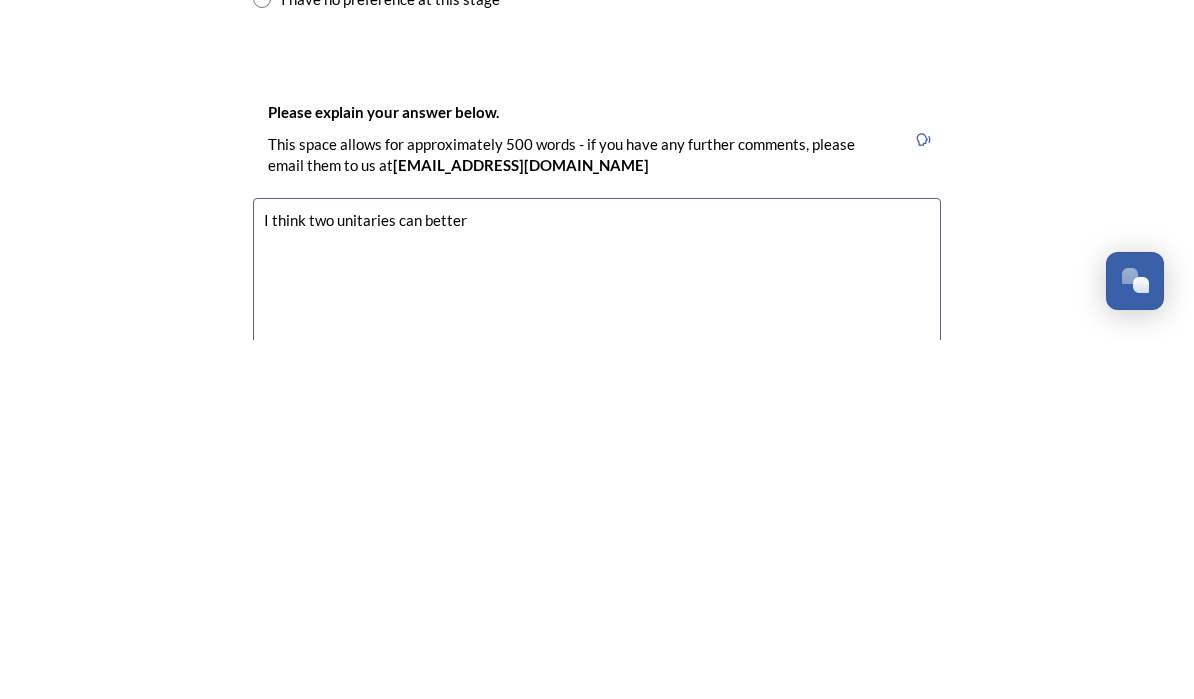 type on "I think two unitaries can better" 